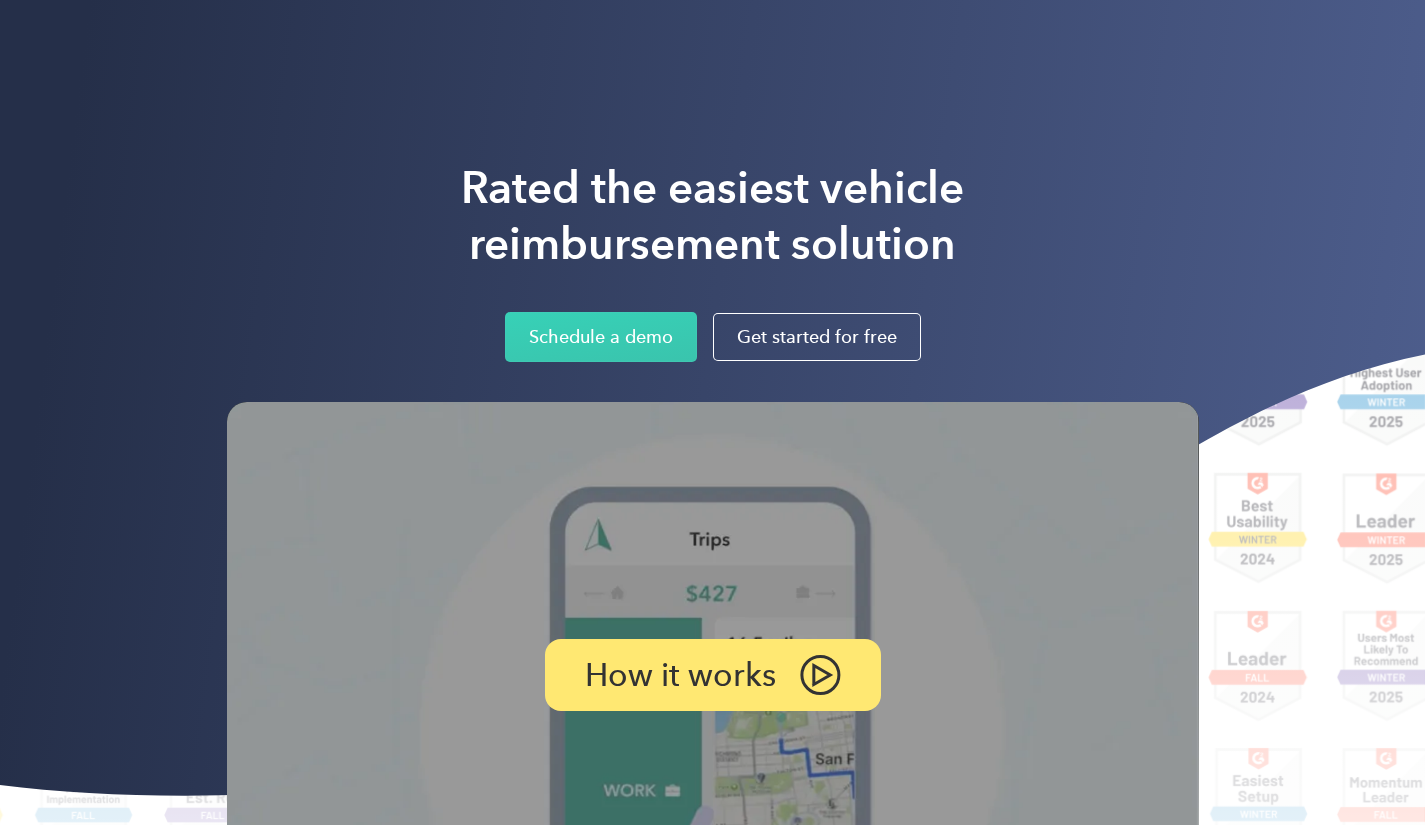 scroll, scrollTop: 0, scrollLeft: 0, axis: both 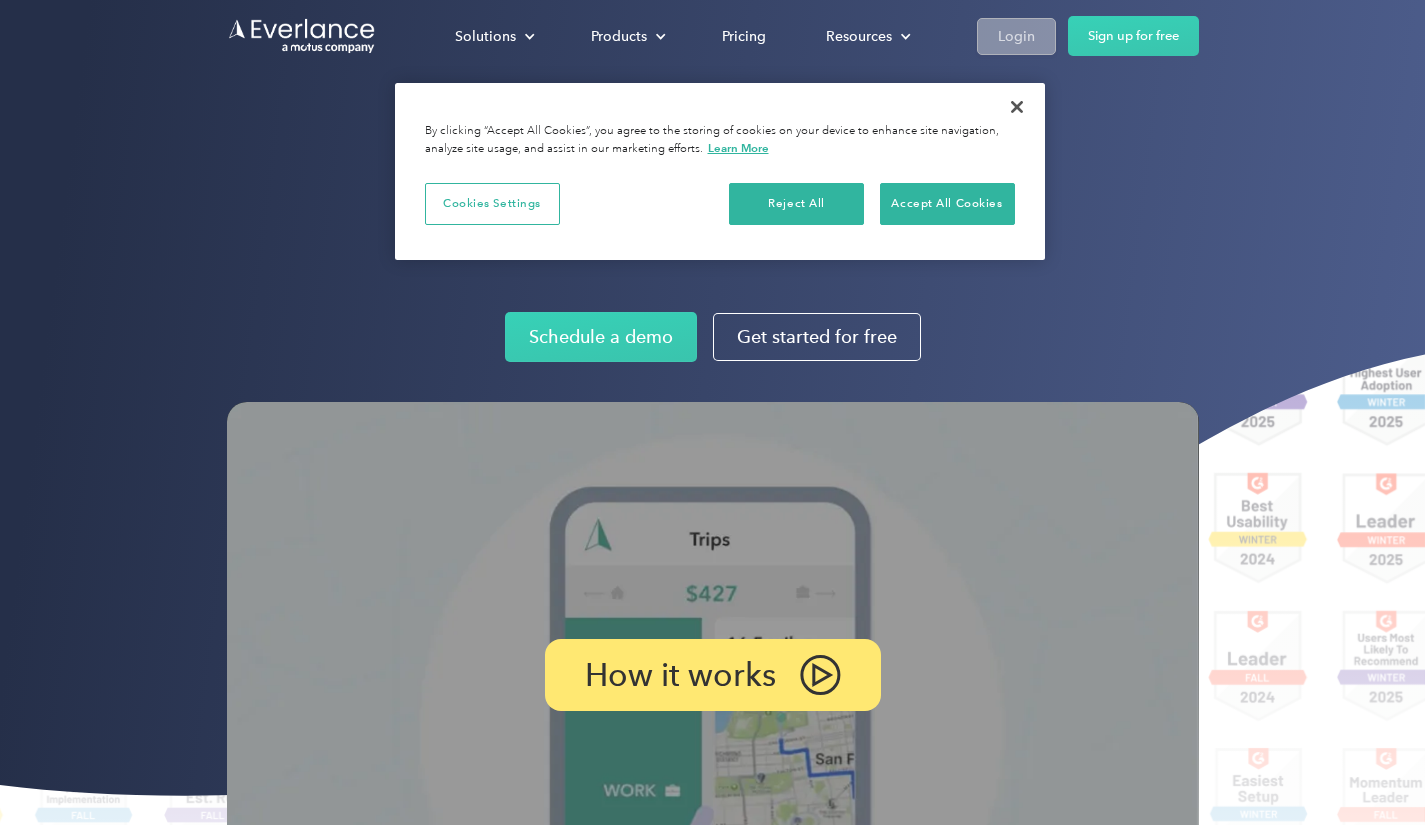 click on "Login" at bounding box center [1016, 36] 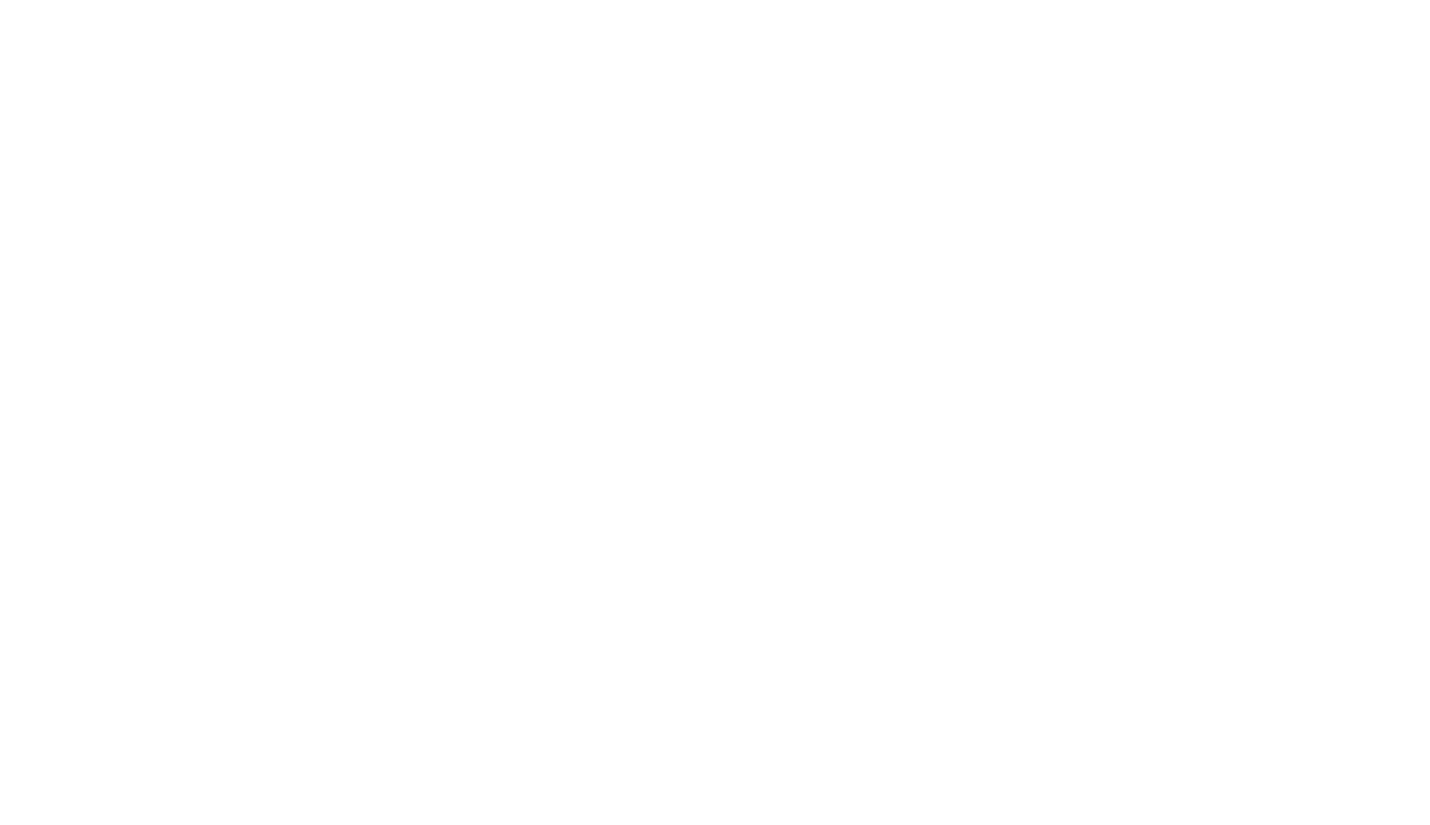 scroll, scrollTop: 0, scrollLeft: 0, axis: both 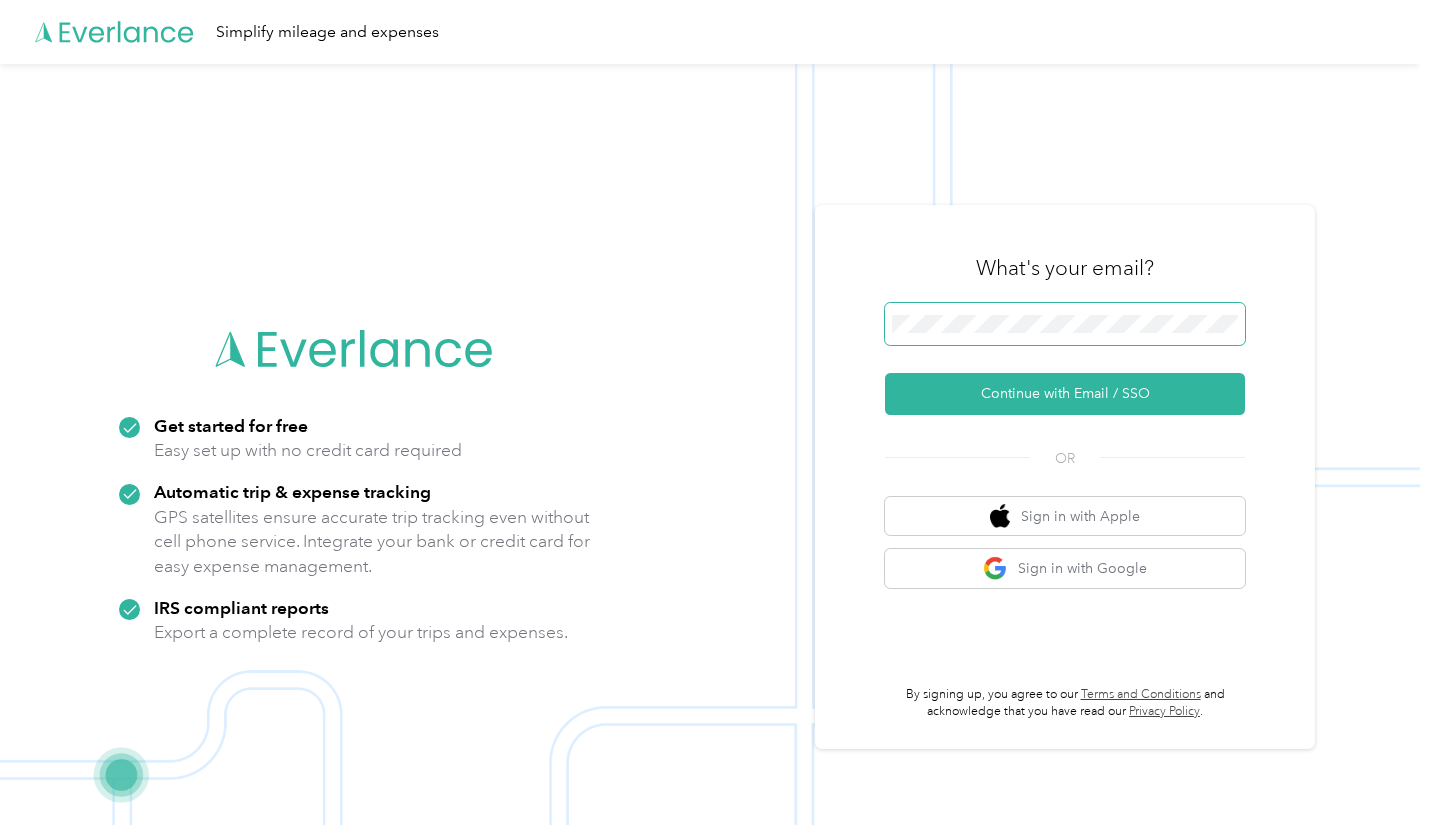 click on "Continue with Email / SSO" at bounding box center [1065, 394] 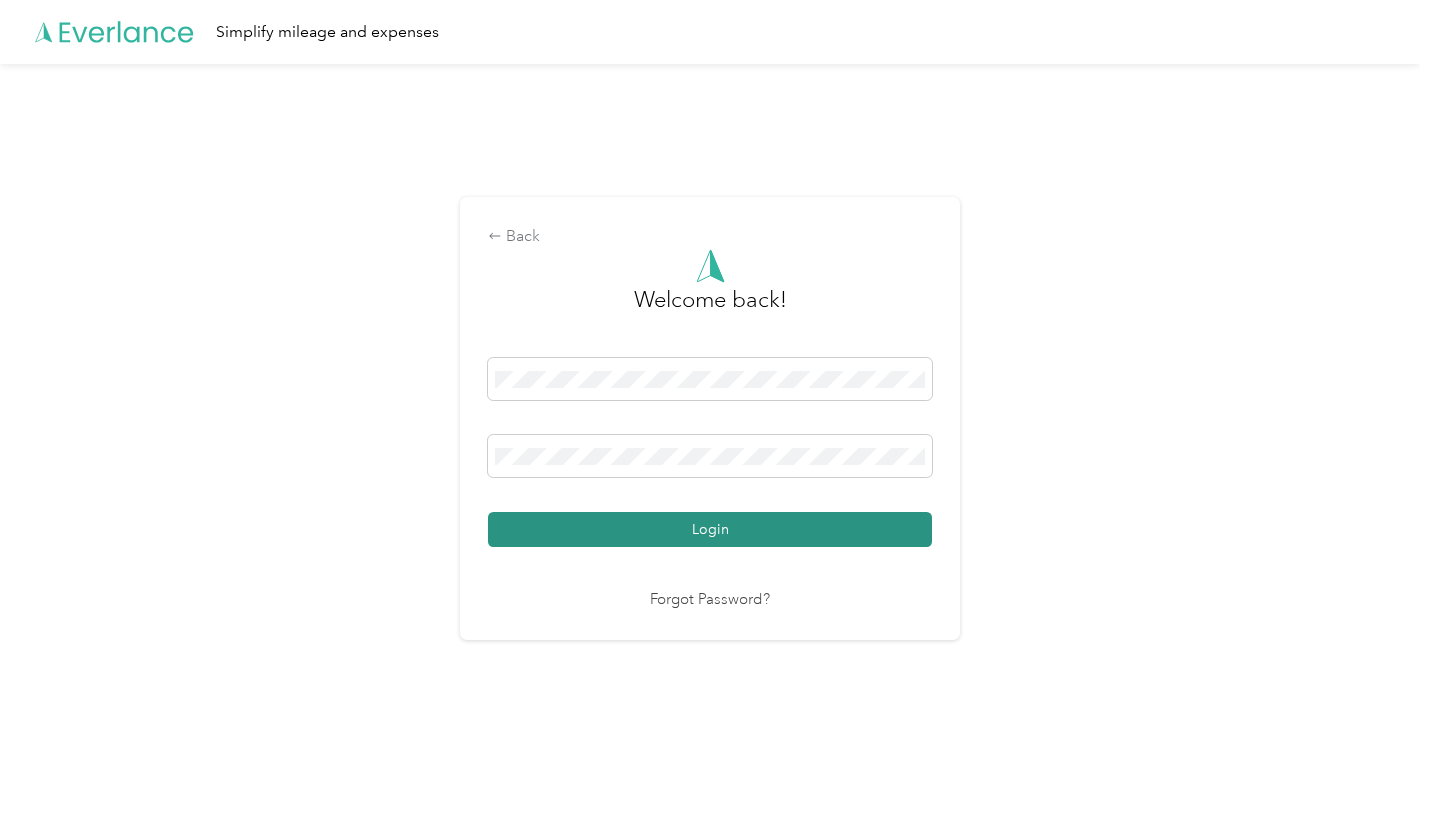 click on "Login" at bounding box center (710, 529) 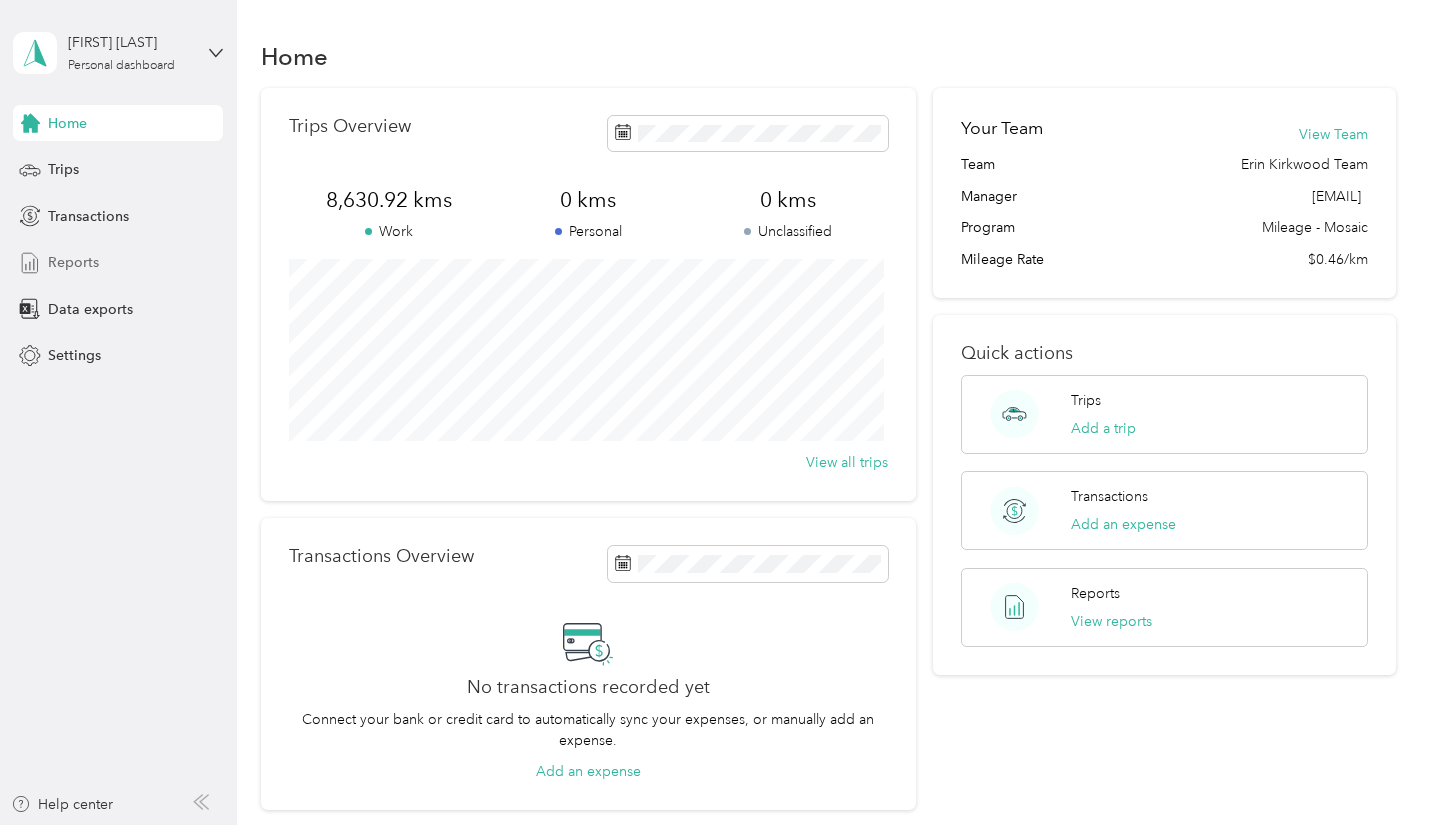 click on "Reports" at bounding box center [73, 262] 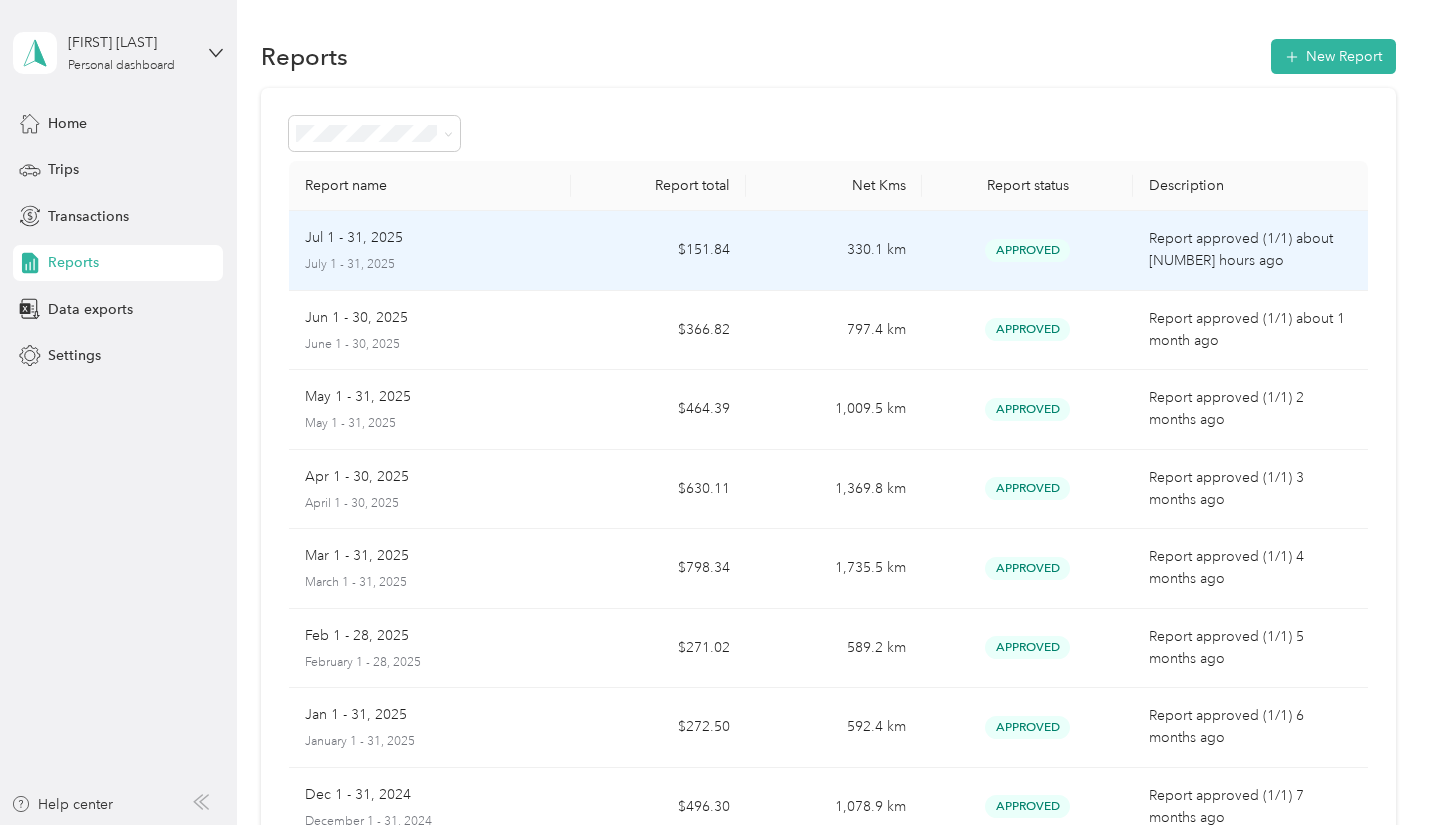 click on "Jul 1 - 31, 2025" at bounding box center (354, 238) 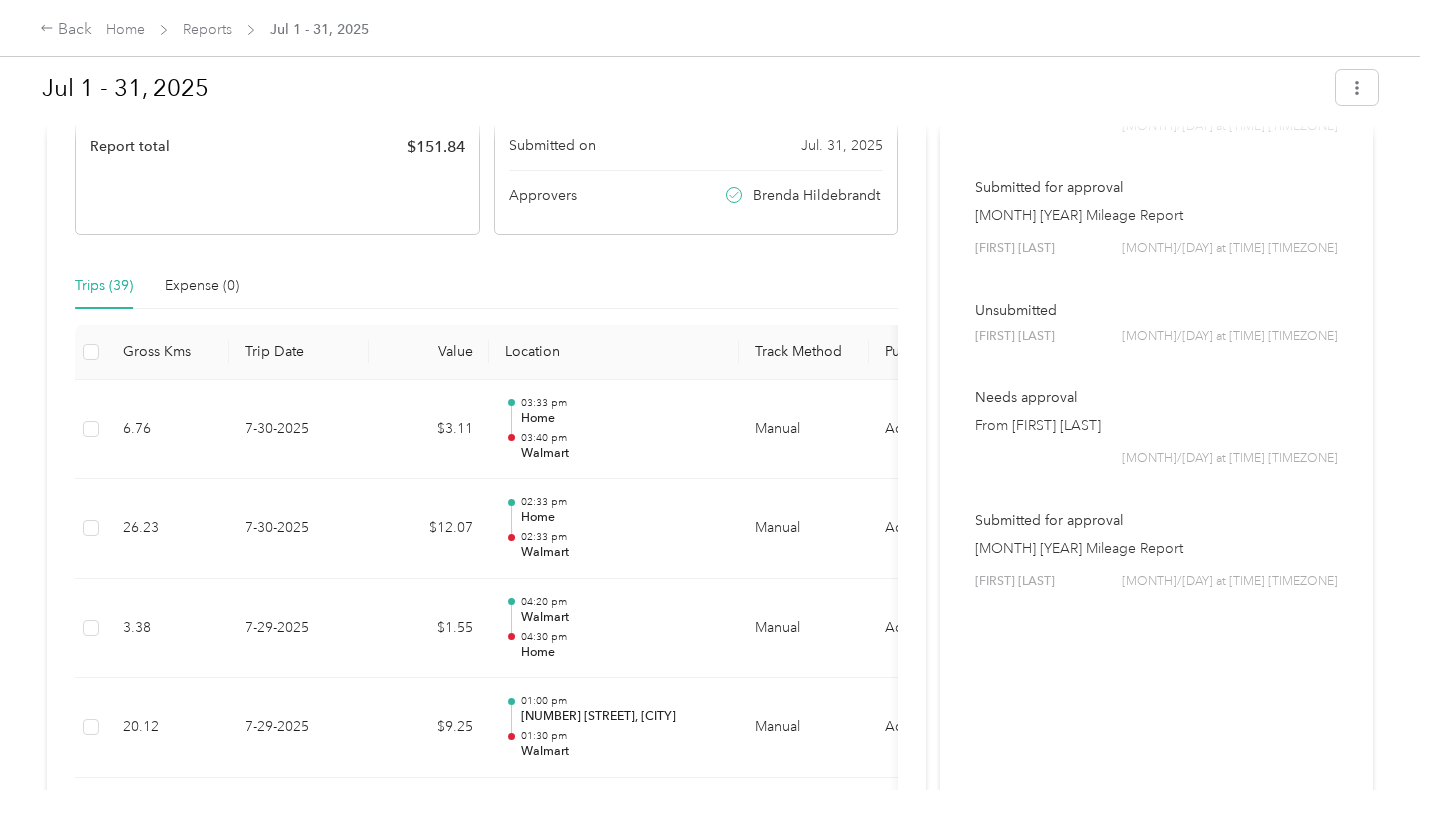 scroll, scrollTop: 0, scrollLeft: 0, axis: both 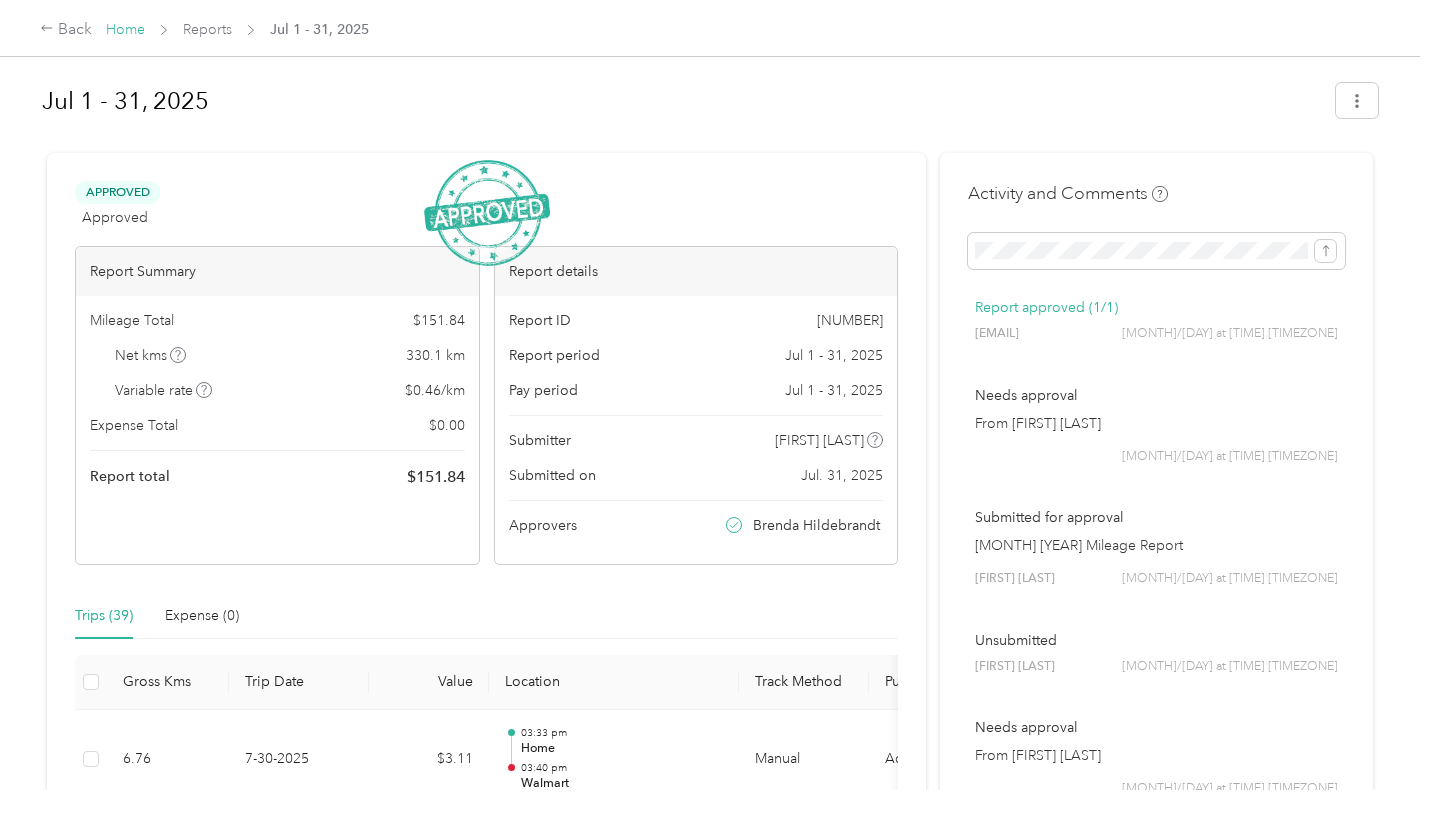 click on "Home" at bounding box center [125, 29] 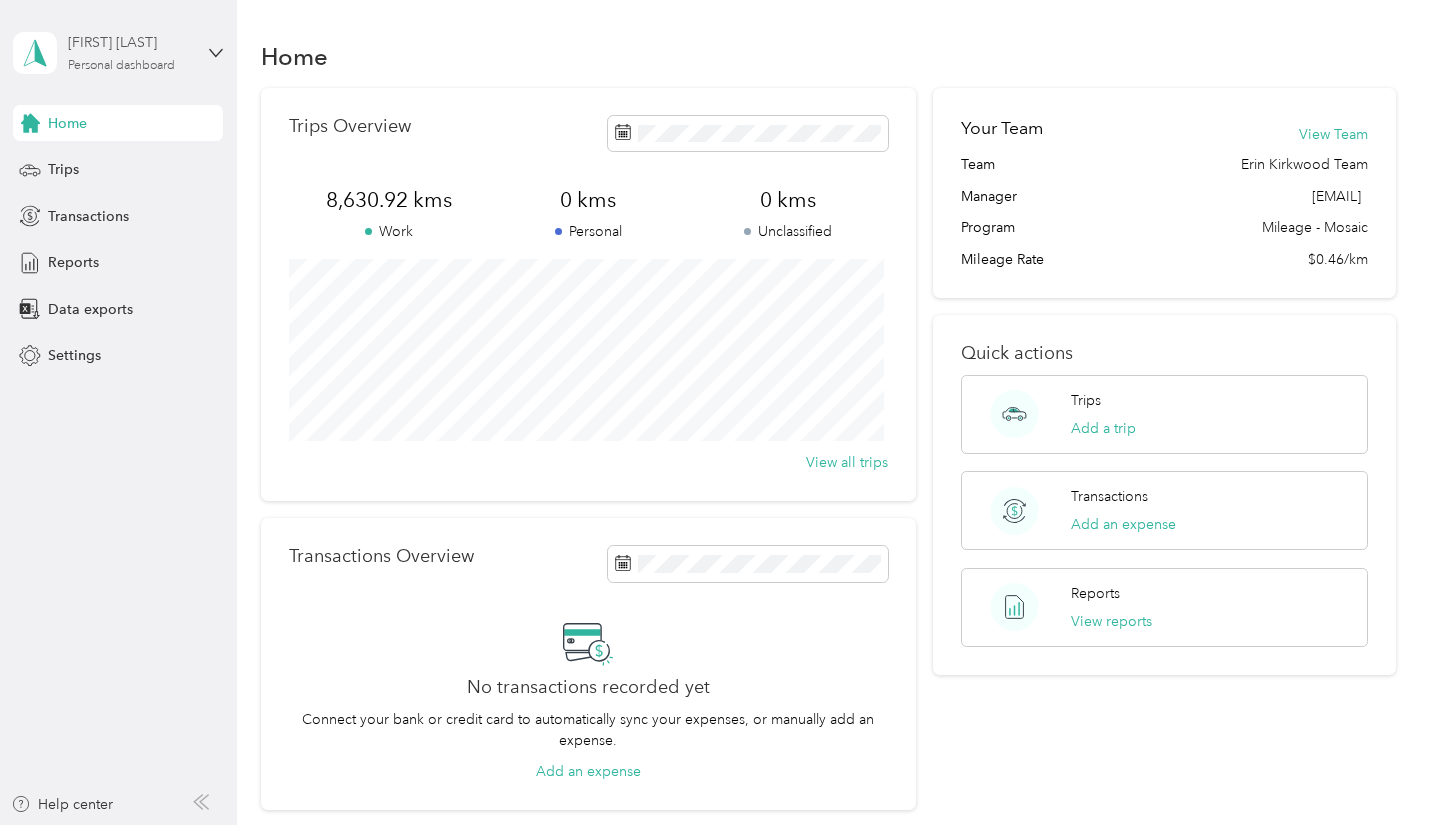 click on "Alison Butler" at bounding box center (130, 42) 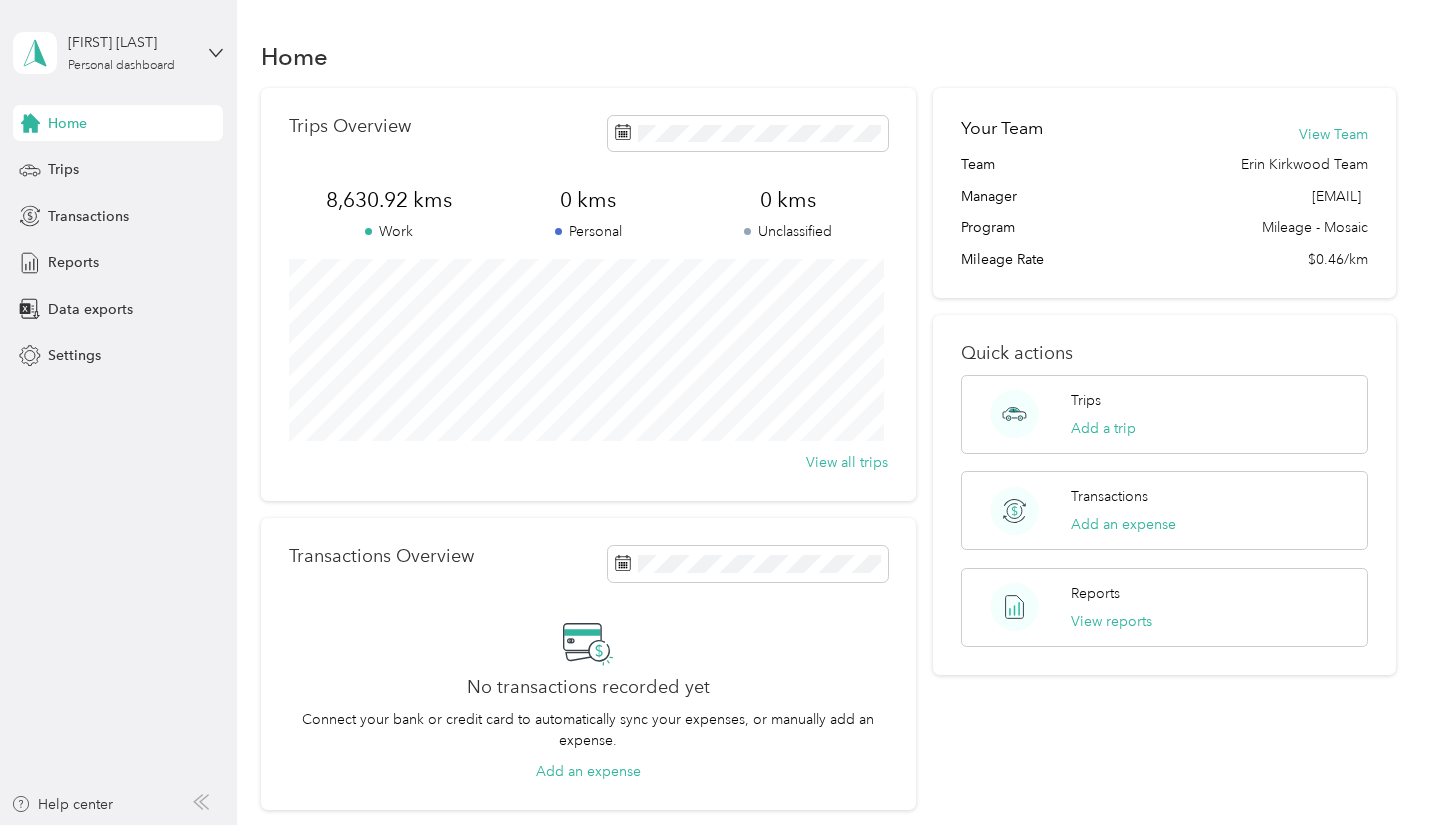 click on "Log out" at bounding box center [69, 164] 